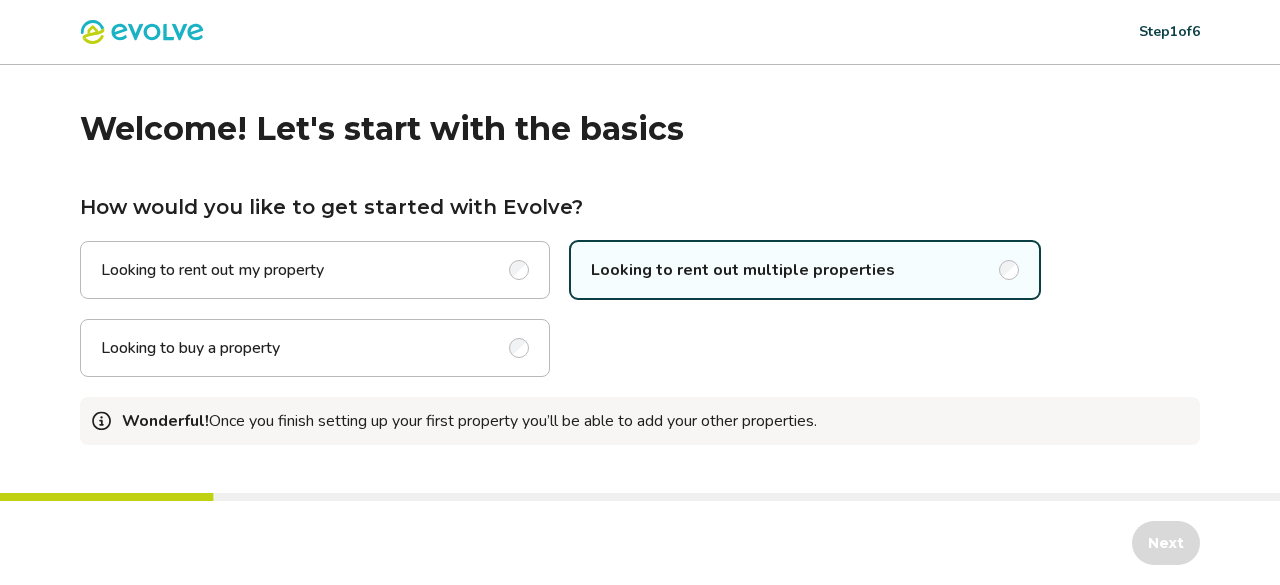 scroll, scrollTop: 0, scrollLeft: 0, axis: both 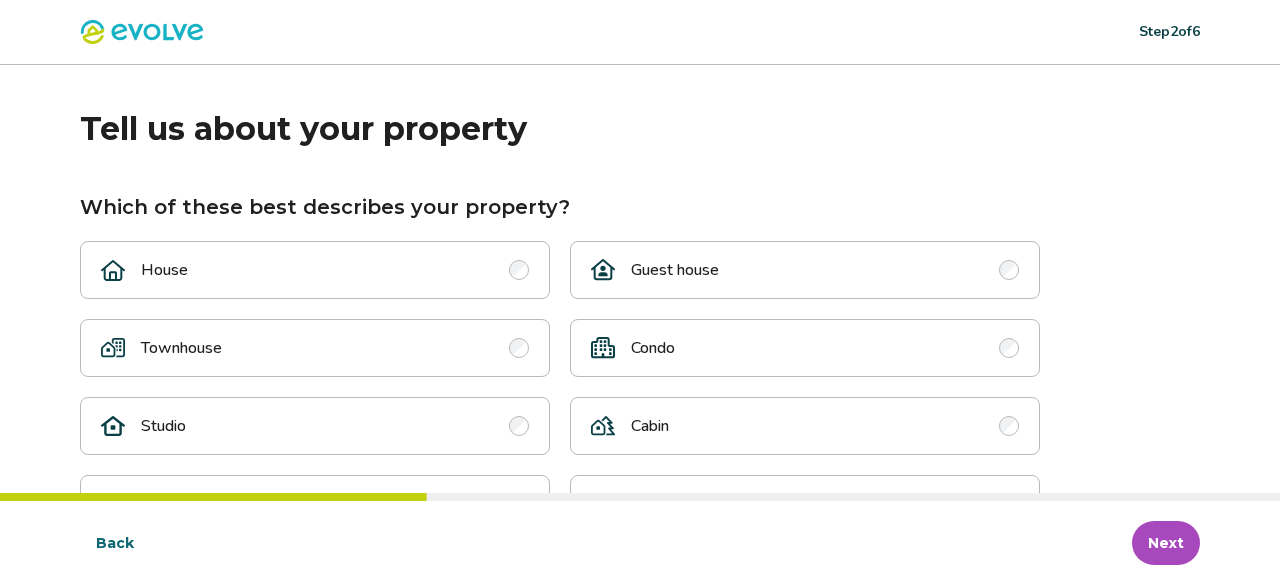 click on "House" at bounding box center [315, 270] 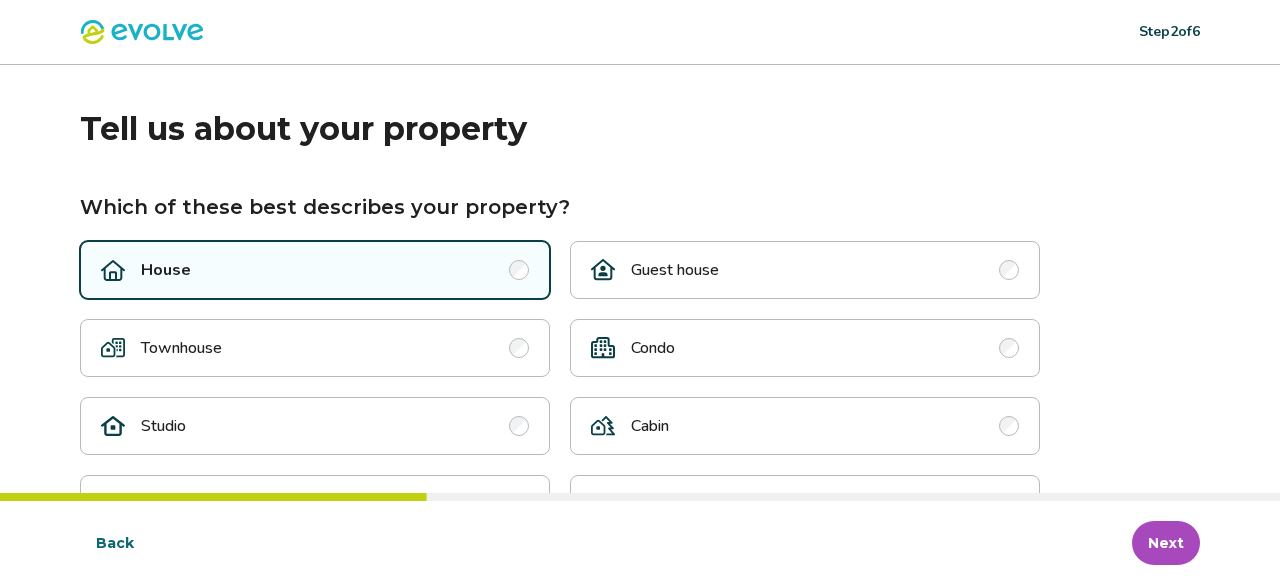click on "Next" at bounding box center (1166, 543) 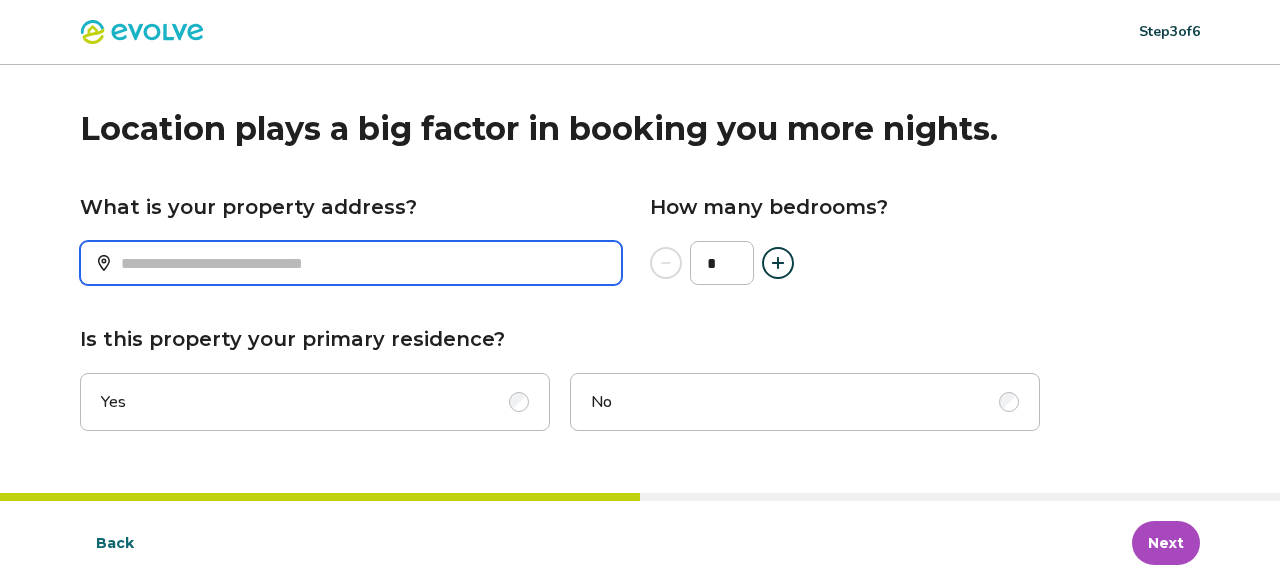 click on "What is your property address?" at bounding box center [351, 263] 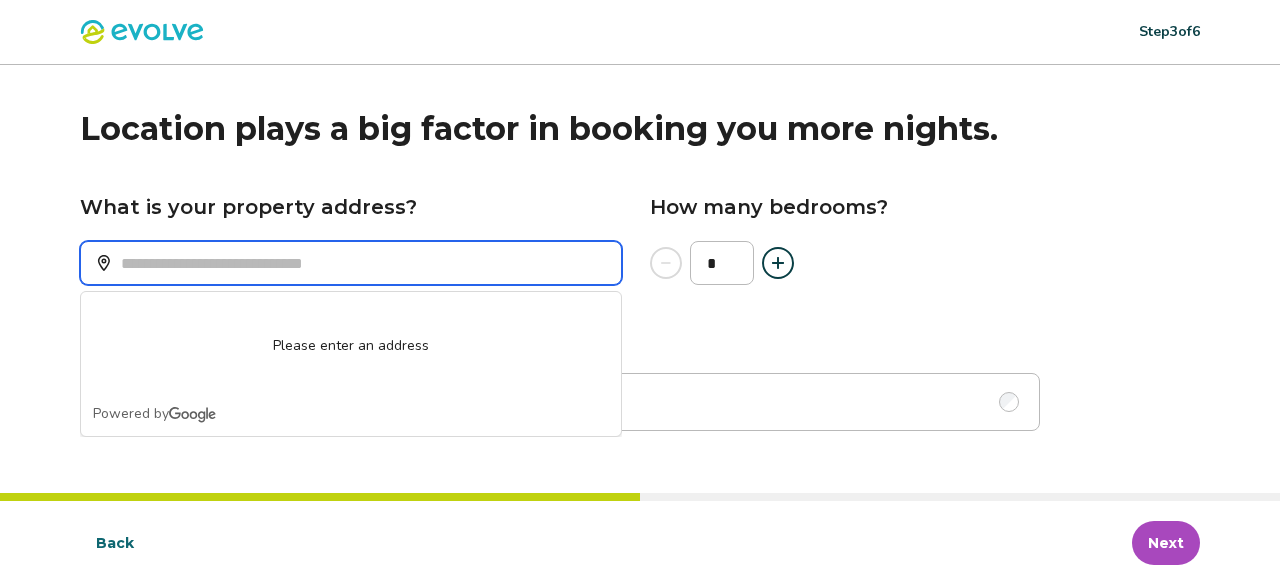 paste on "**********" 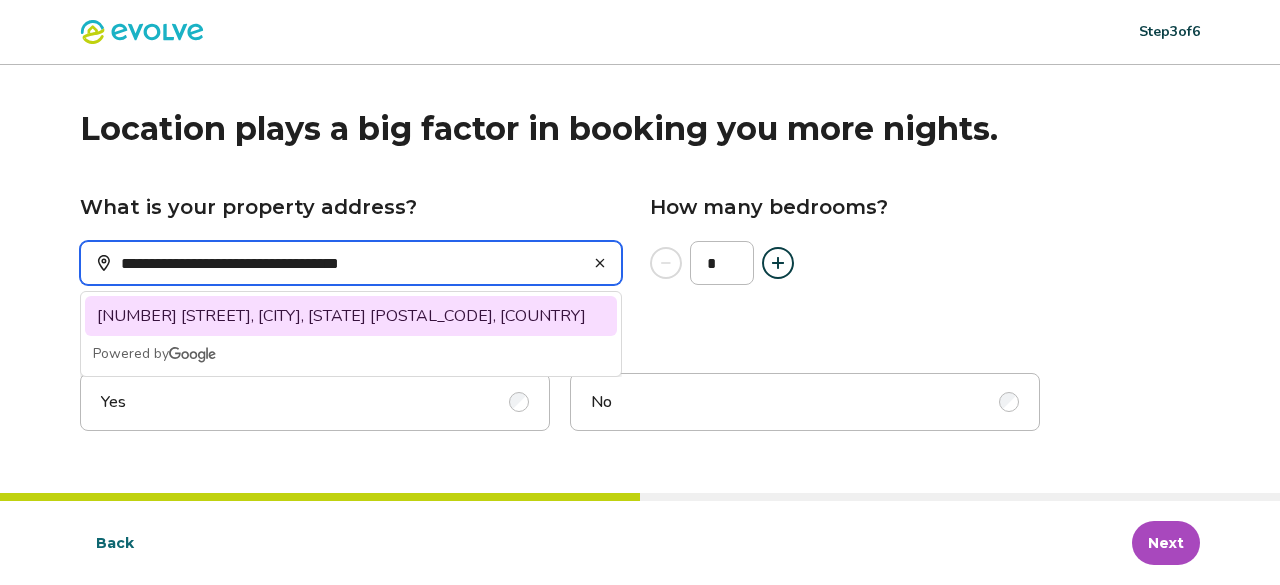 click on "[NUMBER] [STREET], [CITY], [STATE] [POSTAL_CODE], [COUNTRY]" at bounding box center [351, 316] 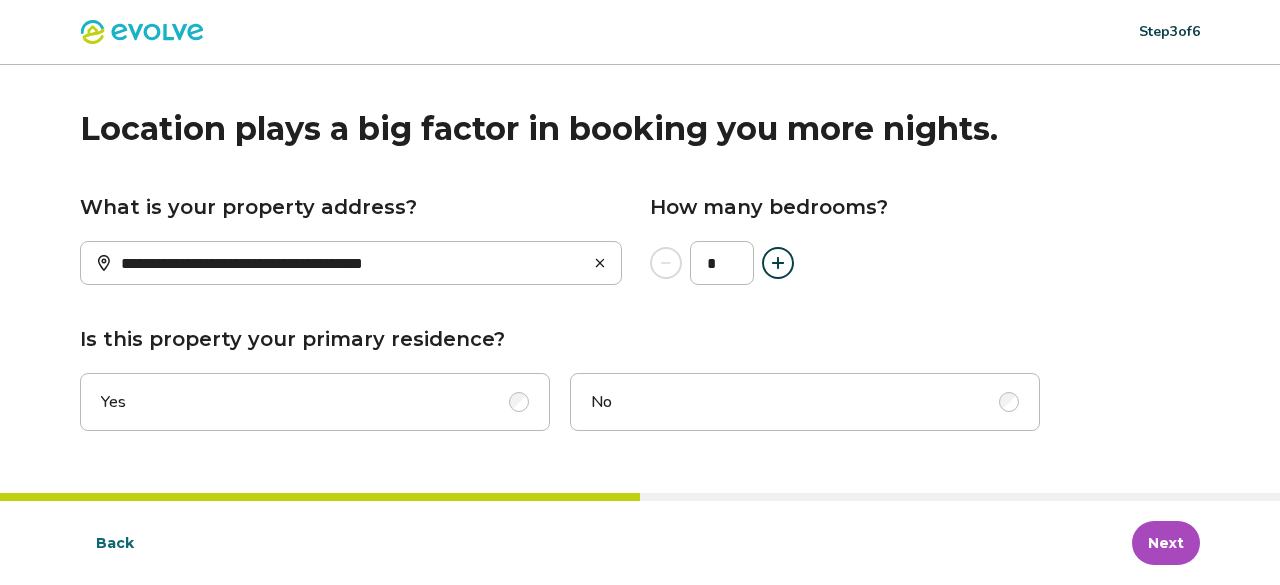 click 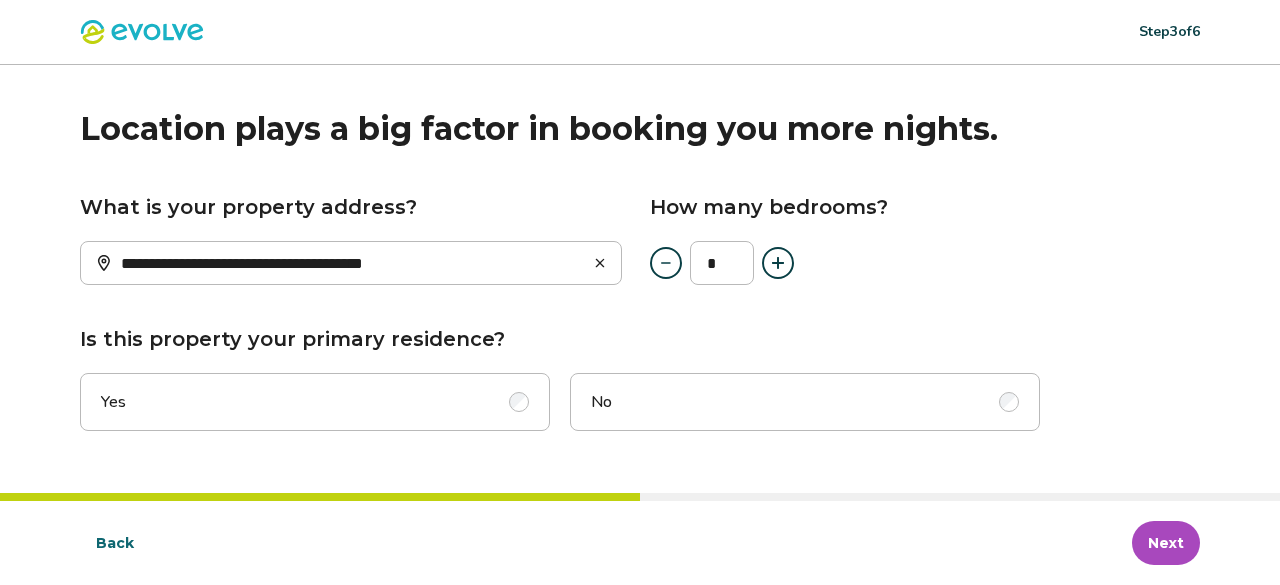 click 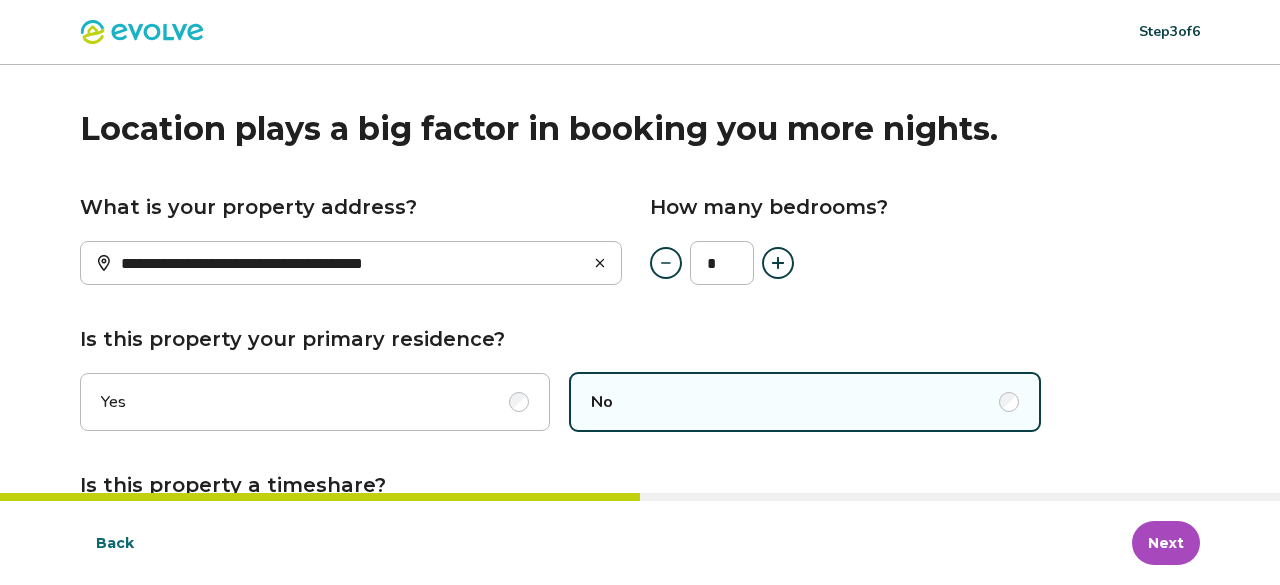 drag, startPoint x: 1277, startPoint y: 303, endPoint x: 1184, endPoint y: 85, distance: 237.00844 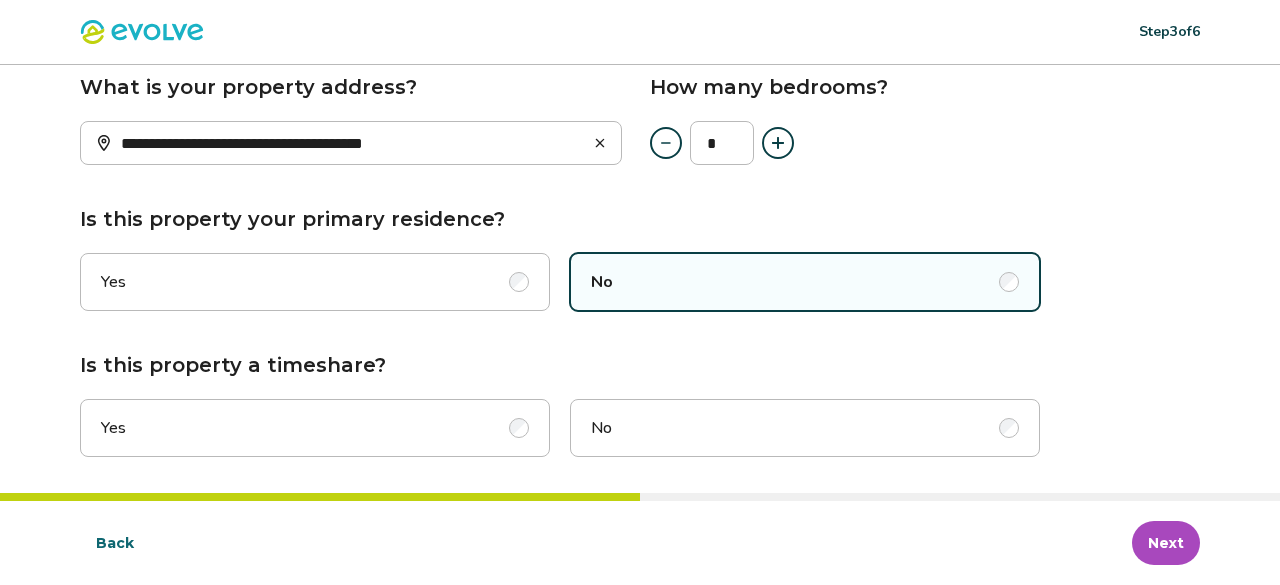 scroll, scrollTop: 122, scrollLeft: 0, axis: vertical 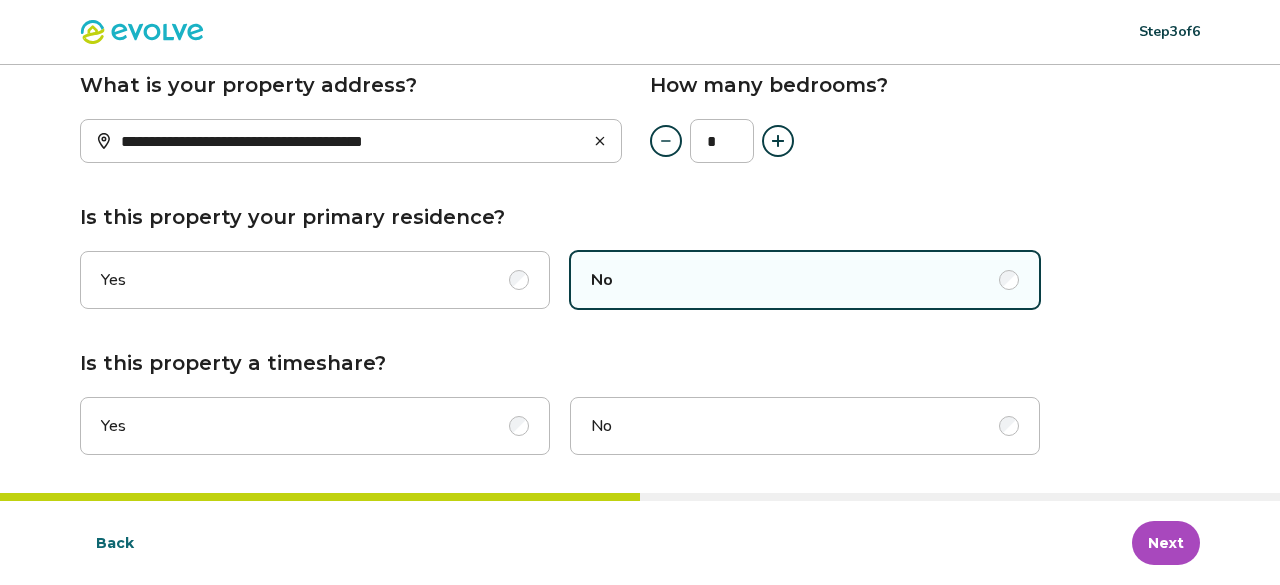 click on "No" at bounding box center [805, 426] 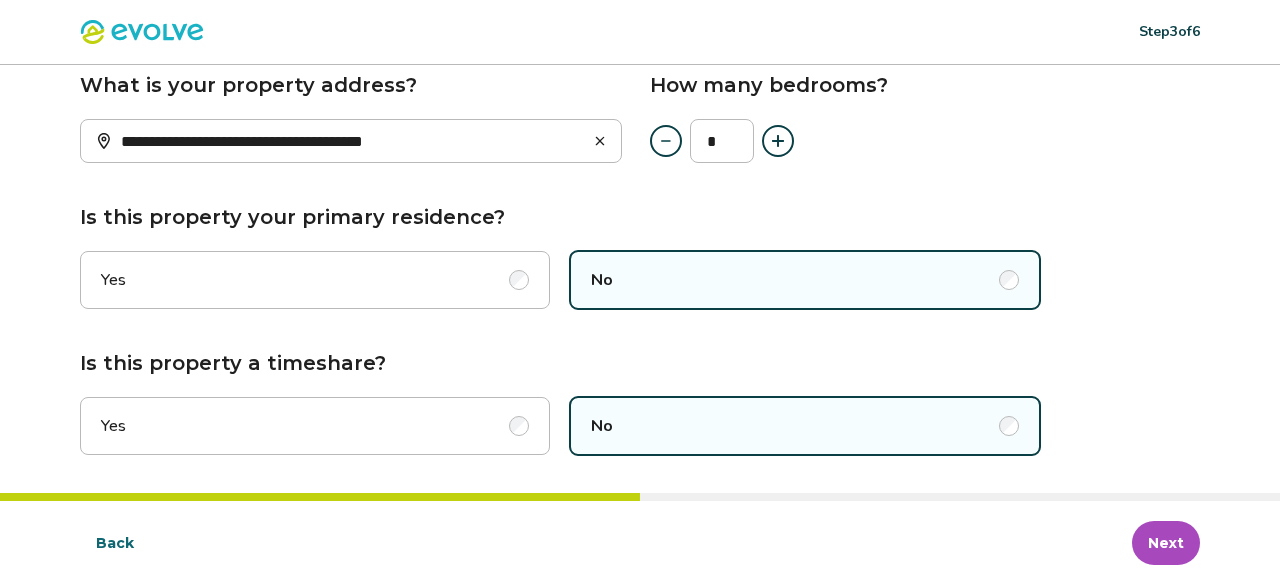 click on "Next" at bounding box center (1166, 543) 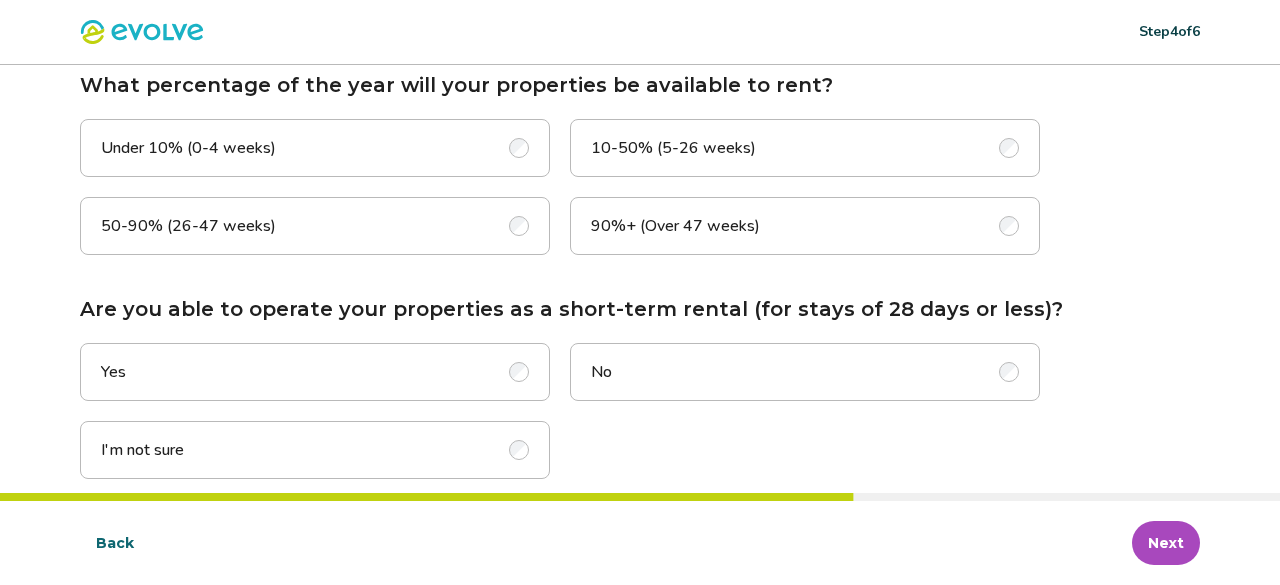 scroll, scrollTop: 0, scrollLeft: 0, axis: both 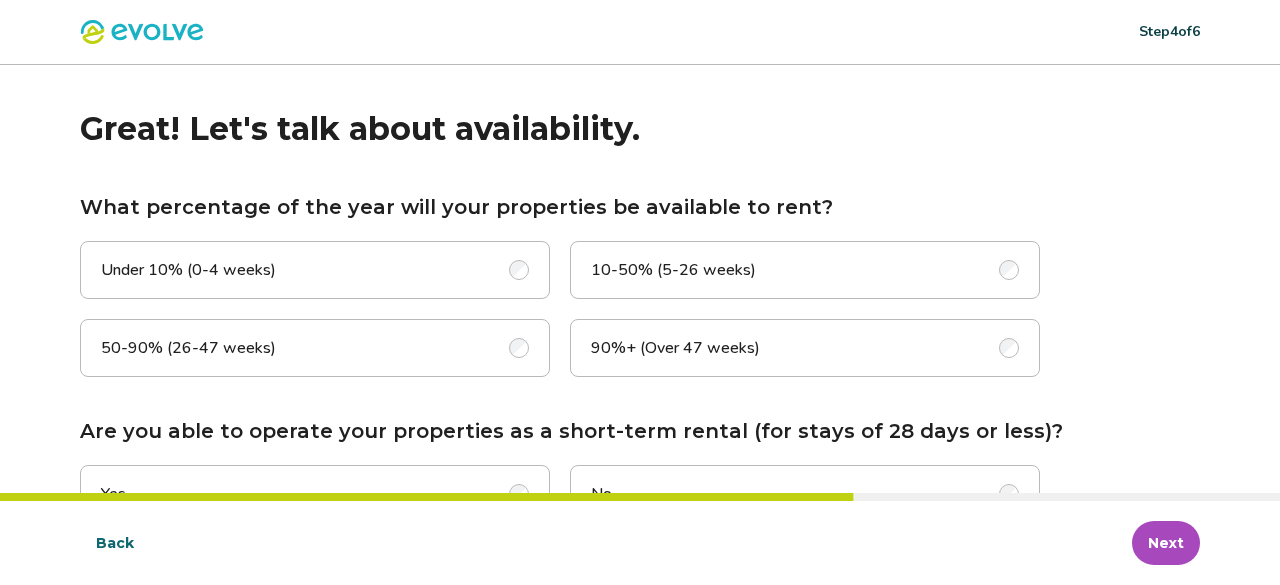 click on "10-50% (5-26 weeks)" at bounding box center [673, 270] 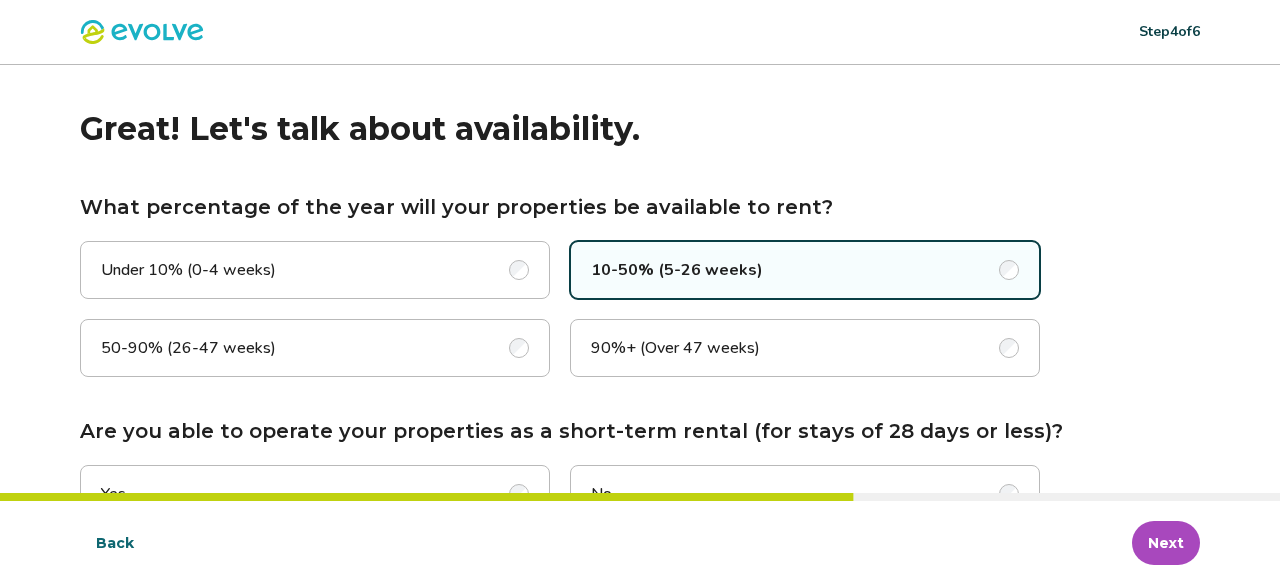 drag, startPoint x: 1276, startPoint y: 195, endPoint x: 1150, endPoint y: 73, distance: 175.38528 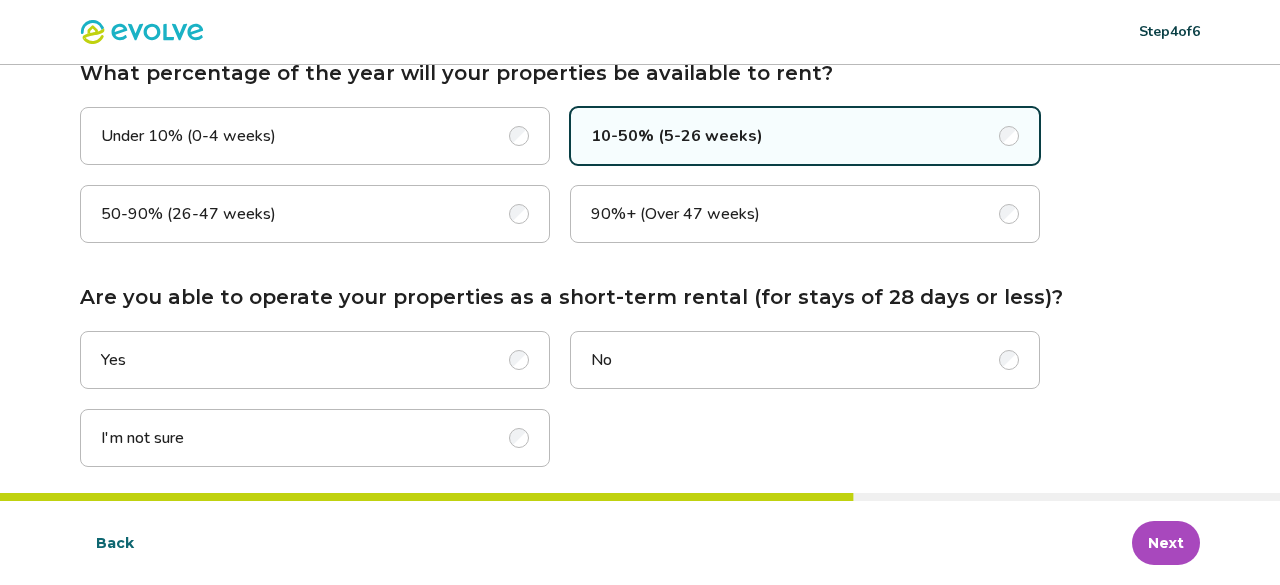 scroll, scrollTop: 144, scrollLeft: 0, axis: vertical 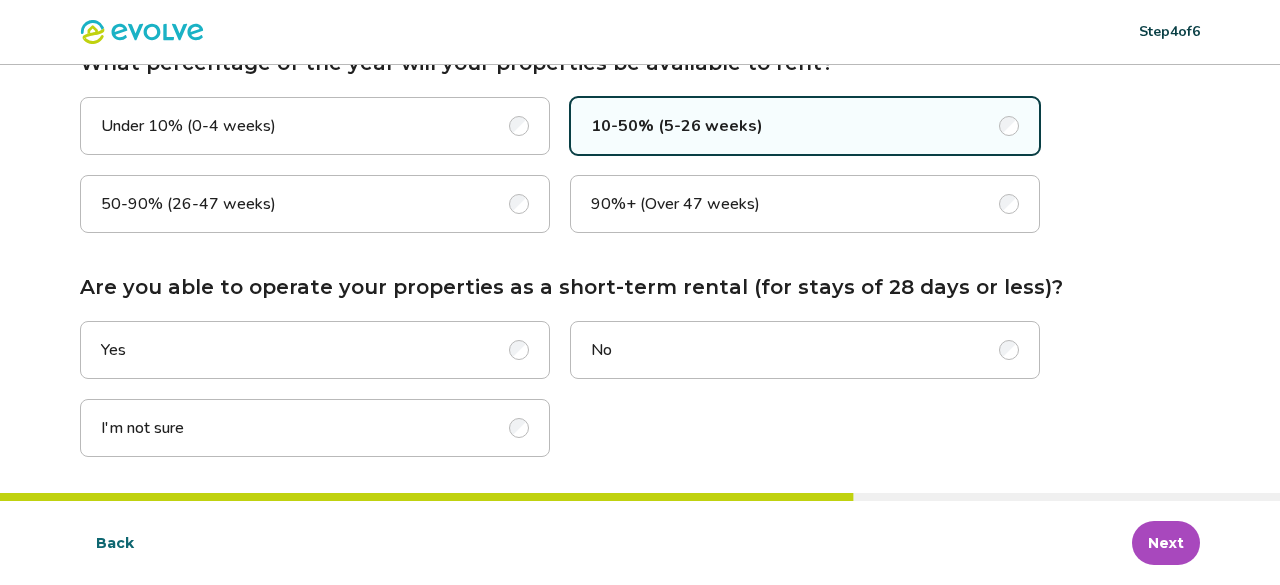 click on "Yes" at bounding box center [315, 350] 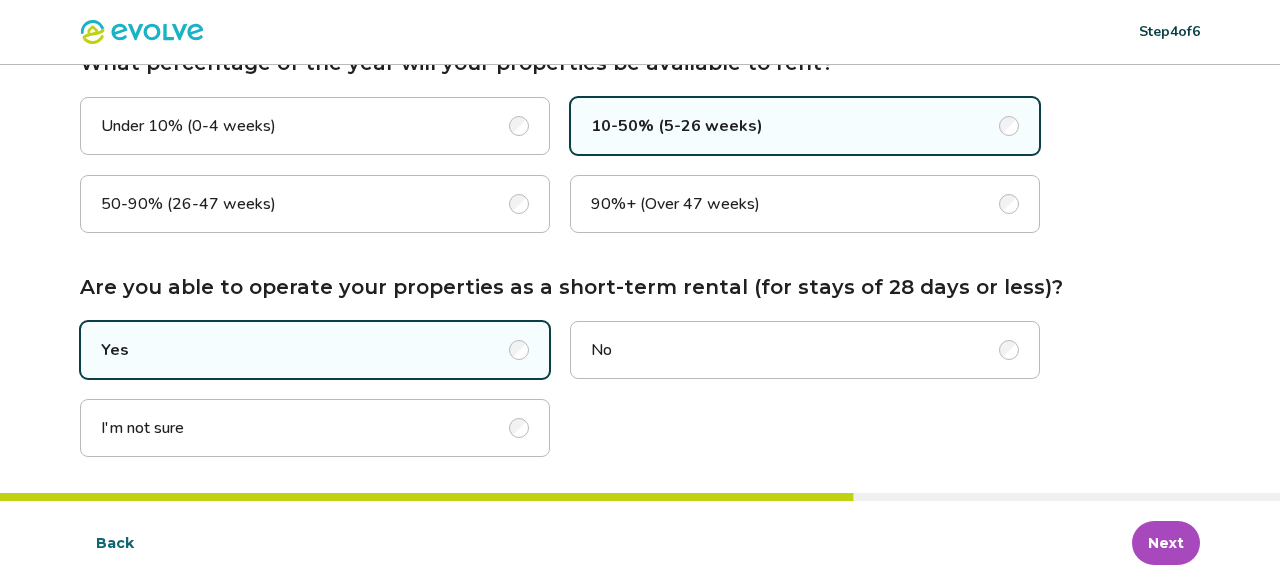 click on "Next" at bounding box center (1166, 543) 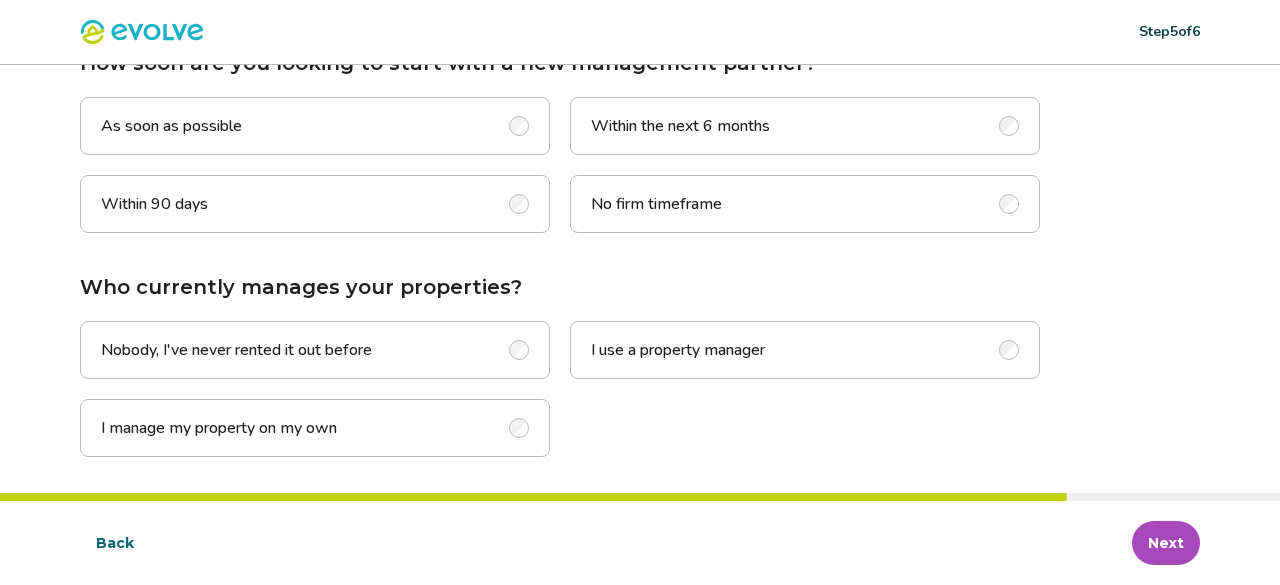 scroll, scrollTop: 0, scrollLeft: 0, axis: both 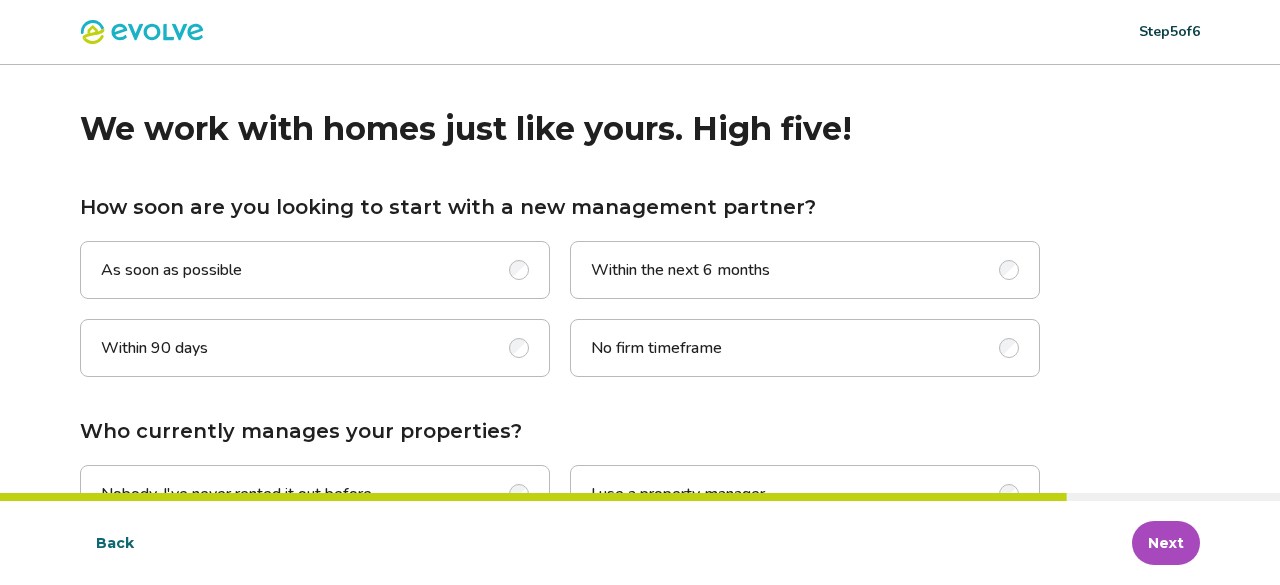 click on "As soon as possible" at bounding box center (315, 270) 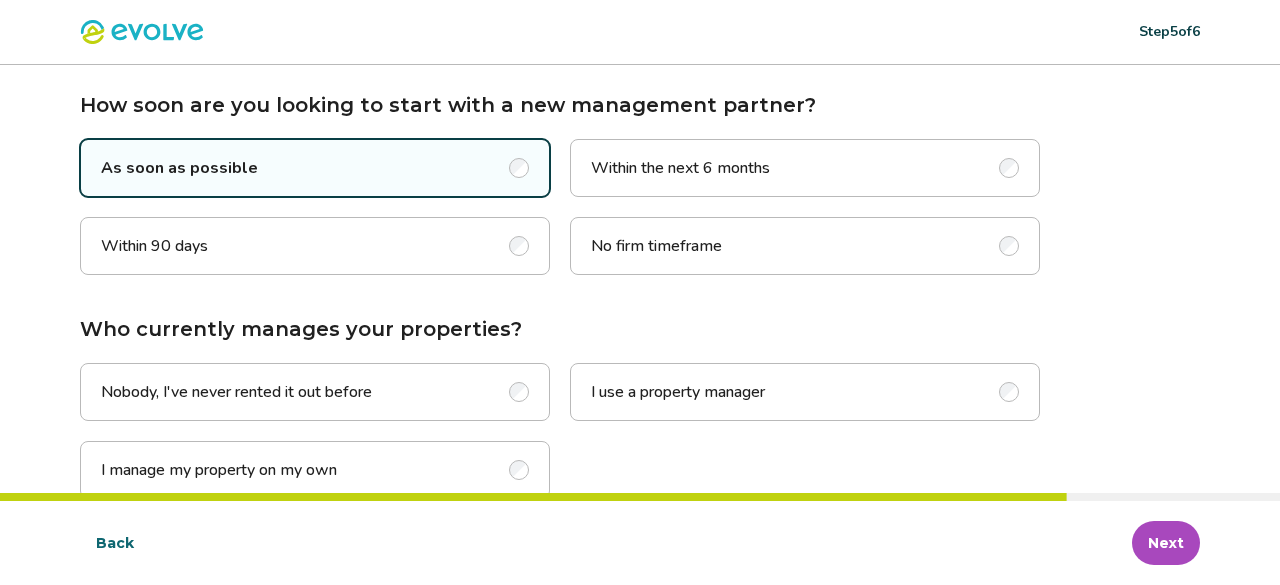 scroll, scrollTop: 144, scrollLeft: 0, axis: vertical 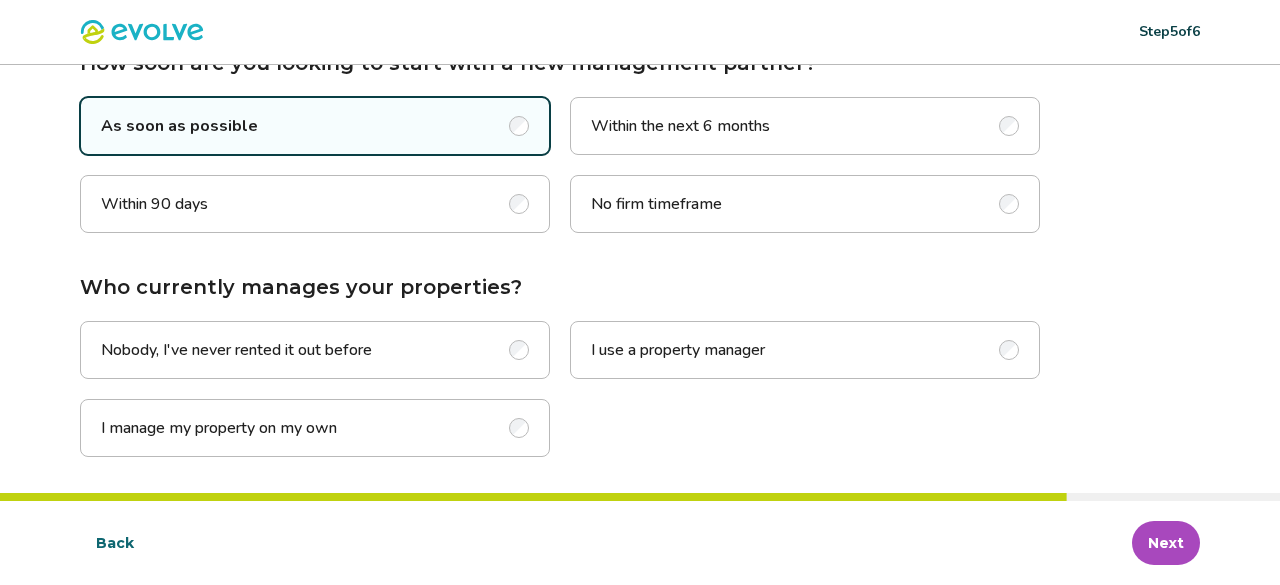 click on "I manage my property on my own" at bounding box center [315, 428] 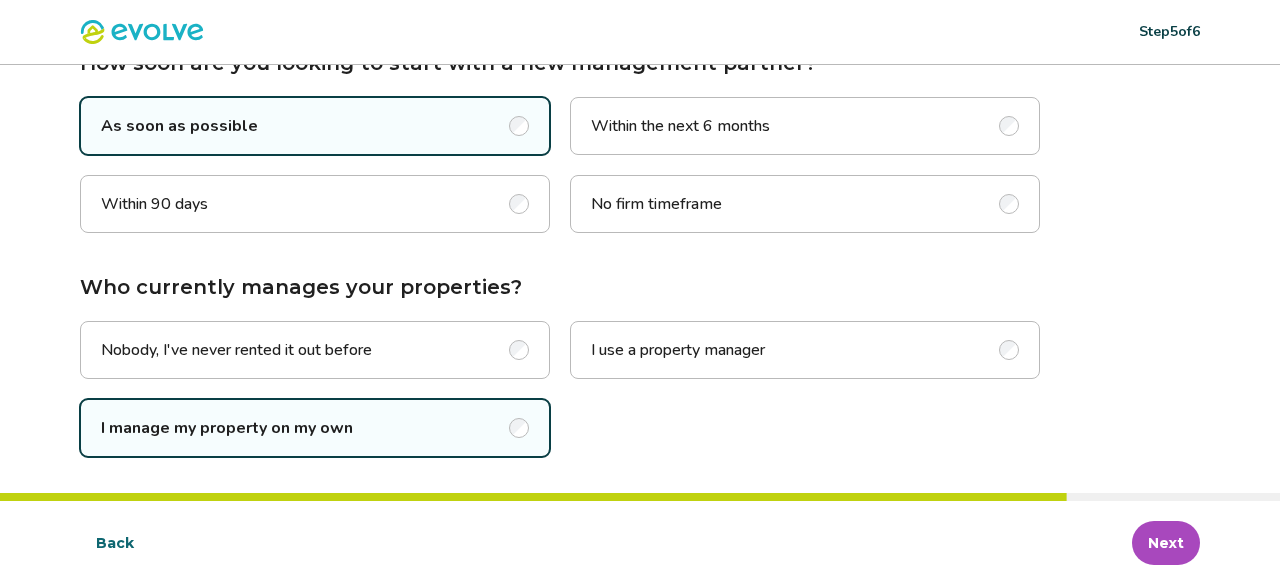click on "Next" at bounding box center (1166, 543) 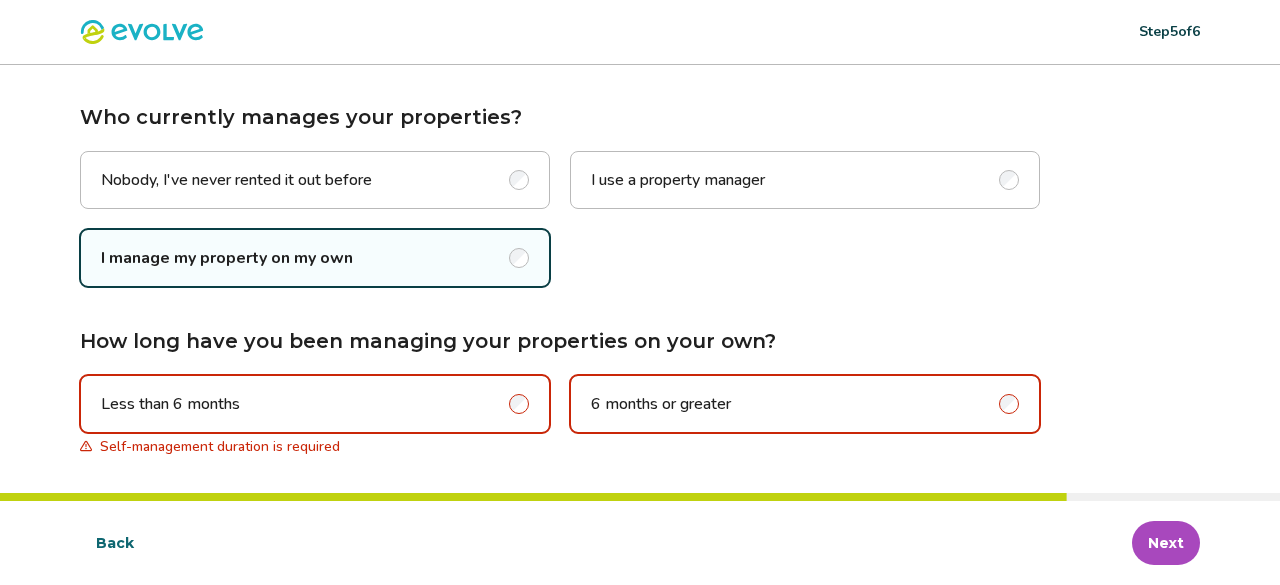 click on "6 months or greater" at bounding box center (805, 404) 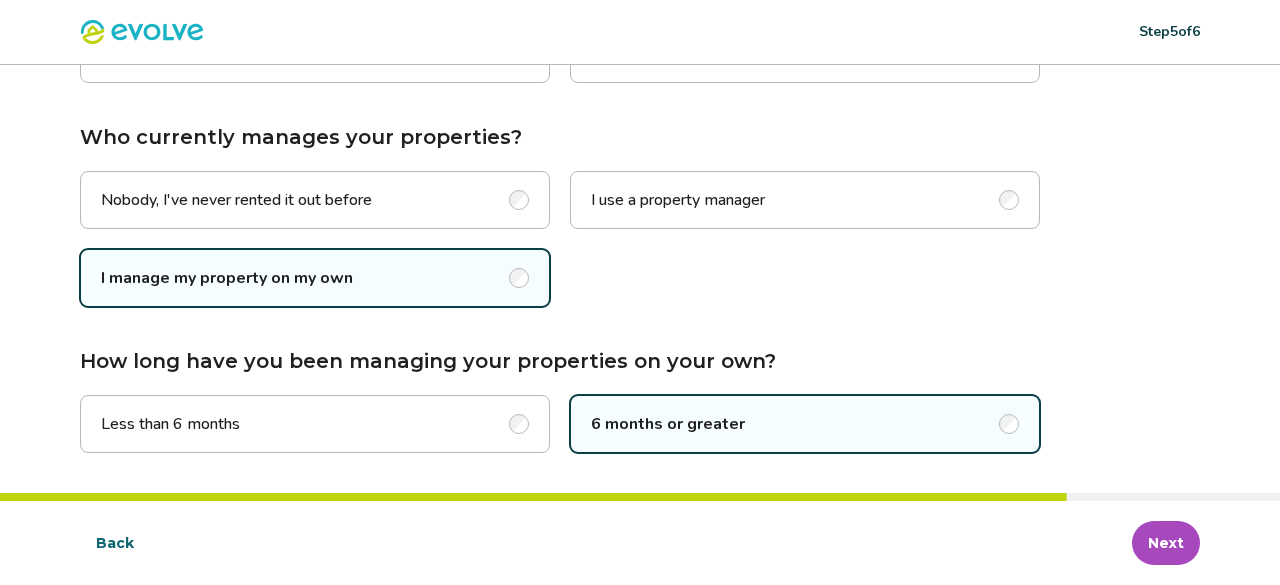 scroll, scrollTop: 290, scrollLeft: 0, axis: vertical 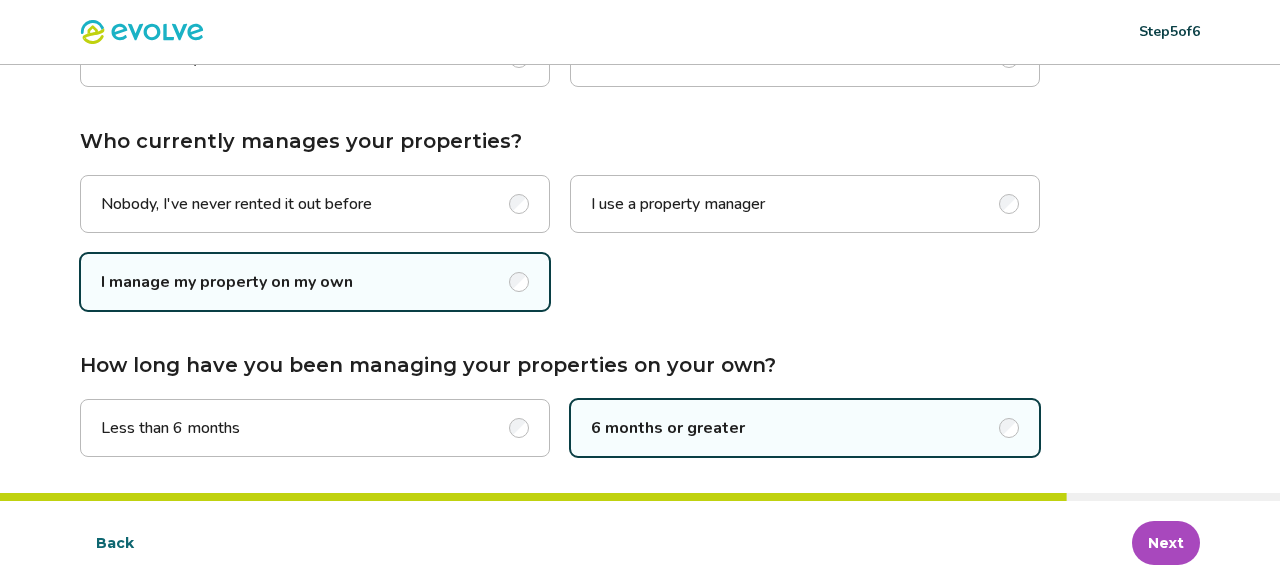 click on "Next" at bounding box center (1166, 543) 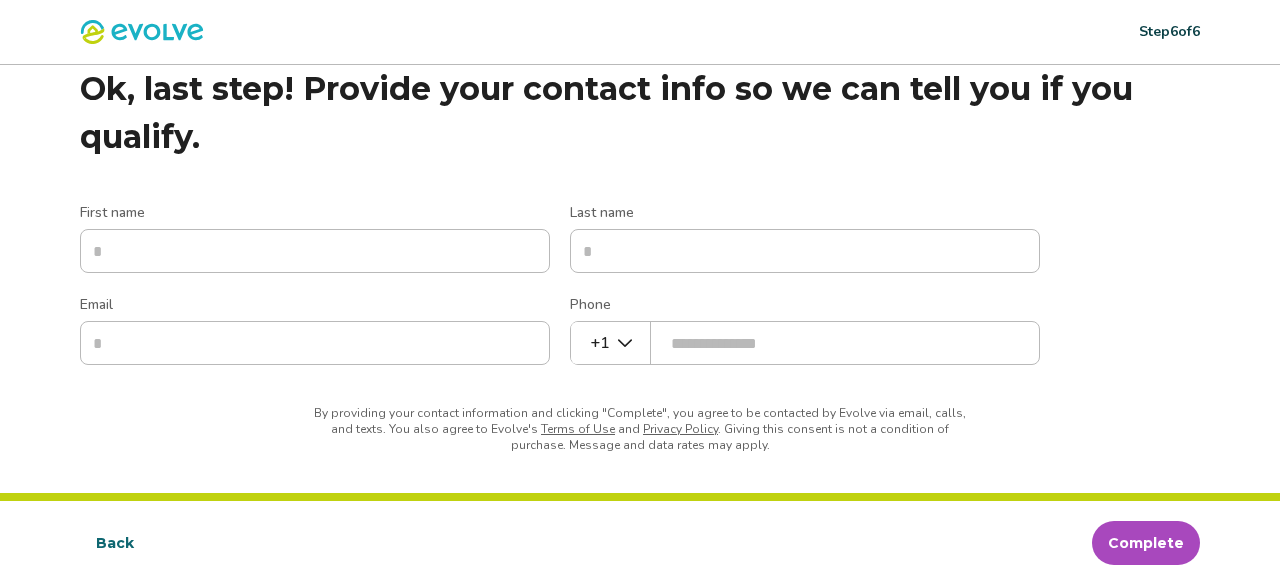 scroll, scrollTop: 0, scrollLeft: 0, axis: both 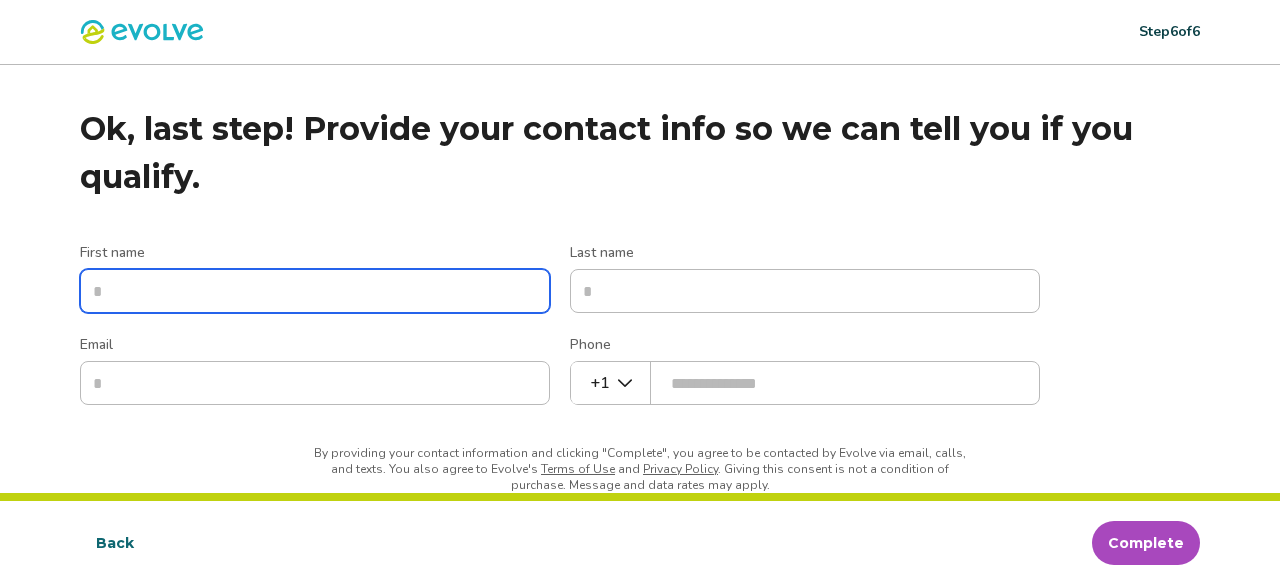 click on "First name" at bounding box center (315, 291) 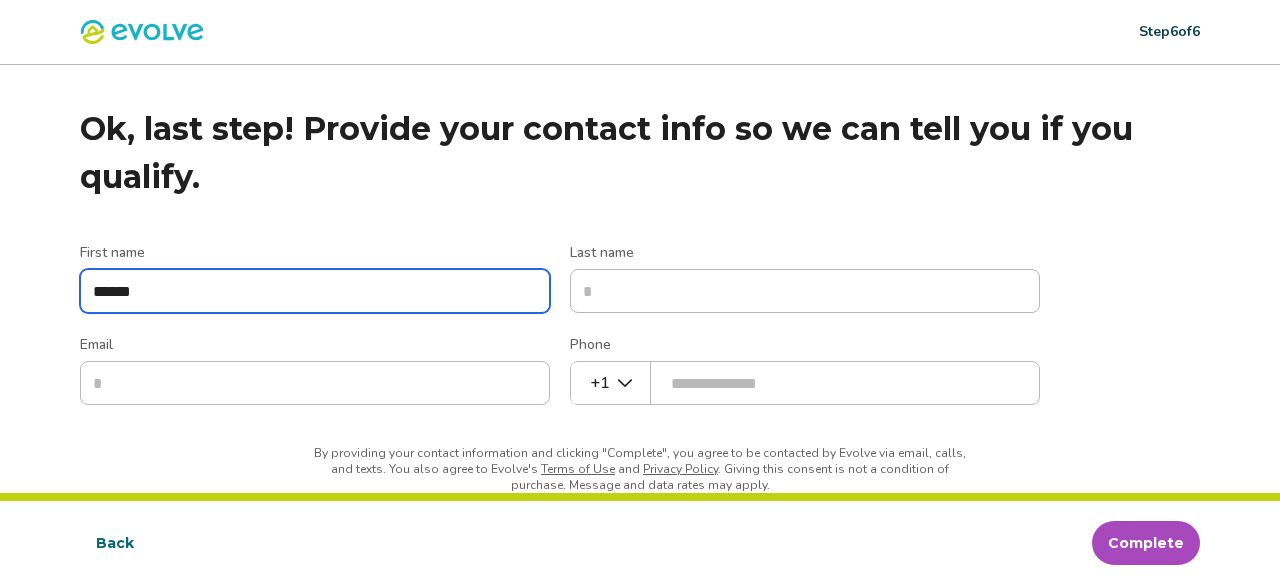 type on "*****" 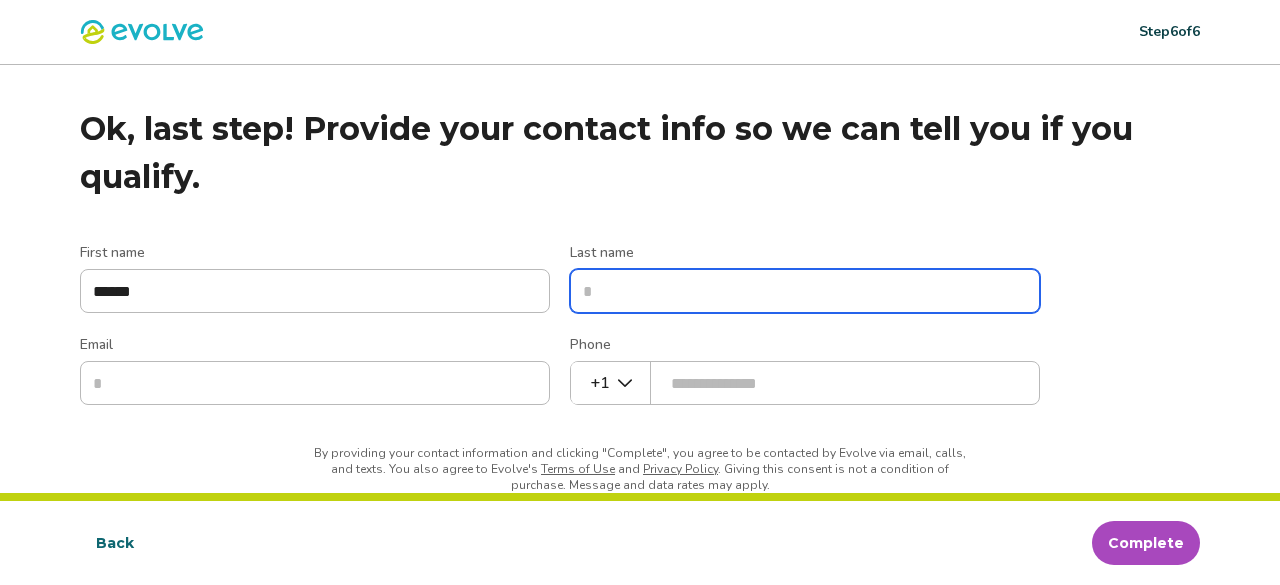 click on "Last name" at bounding box center (805, 291) 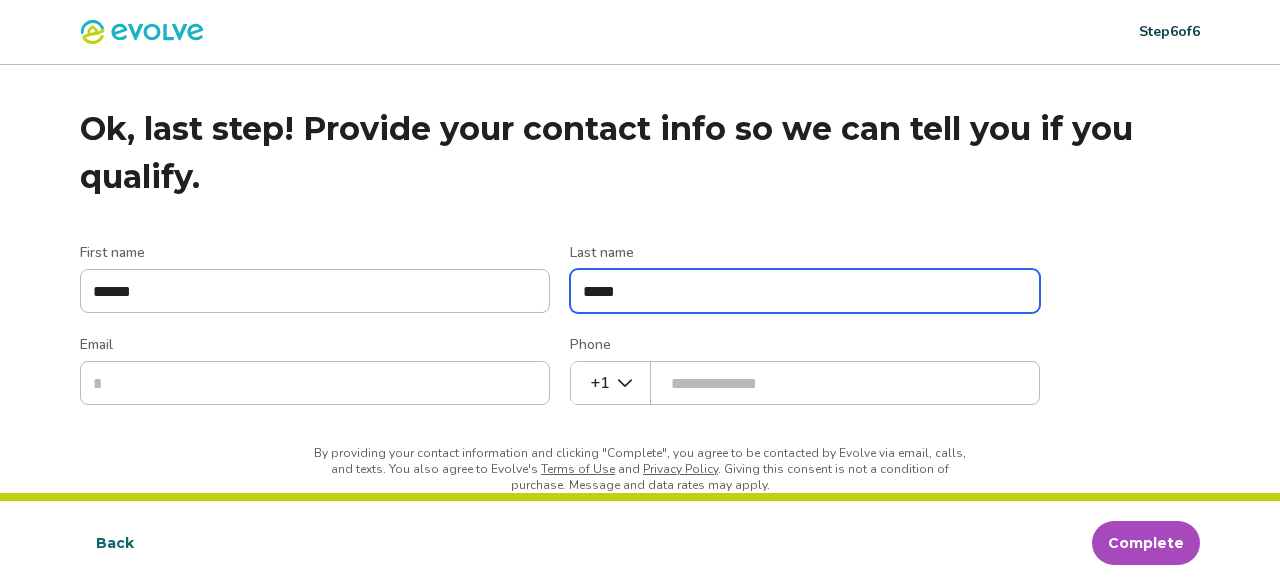 type on "****" 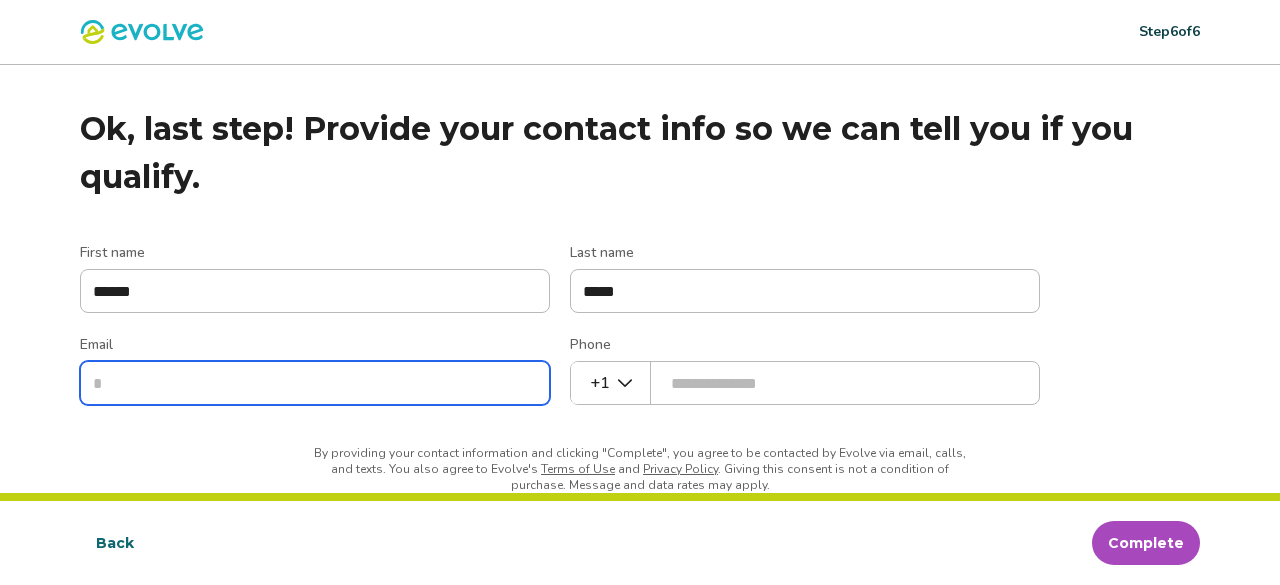 click on "Email" at bounding box center [315, 383] 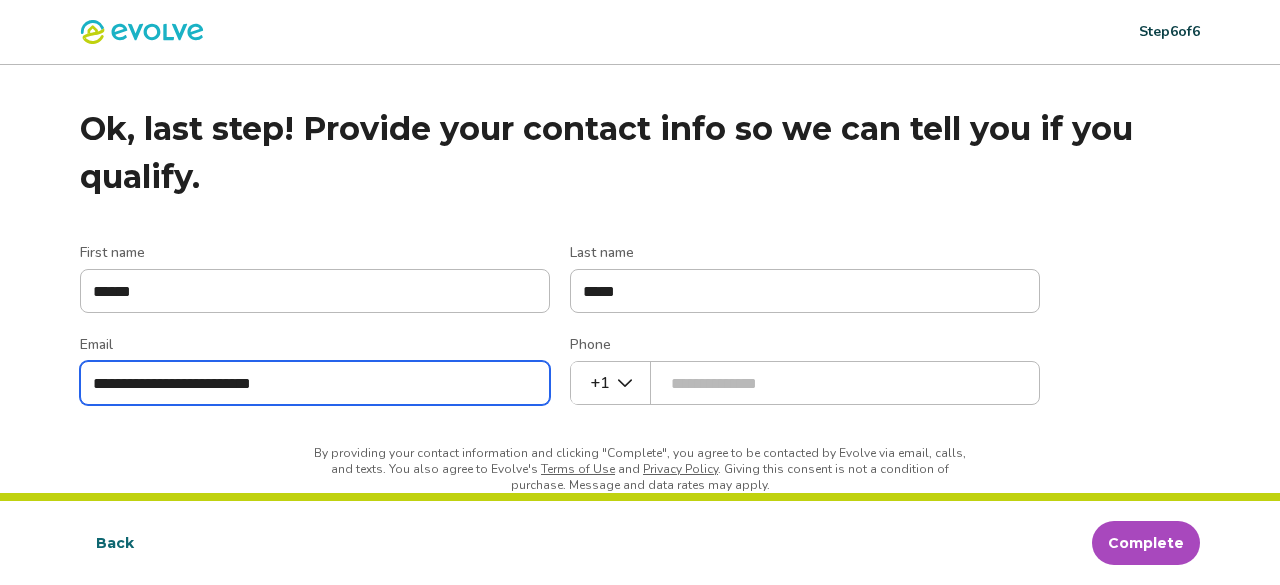 type on "**********" 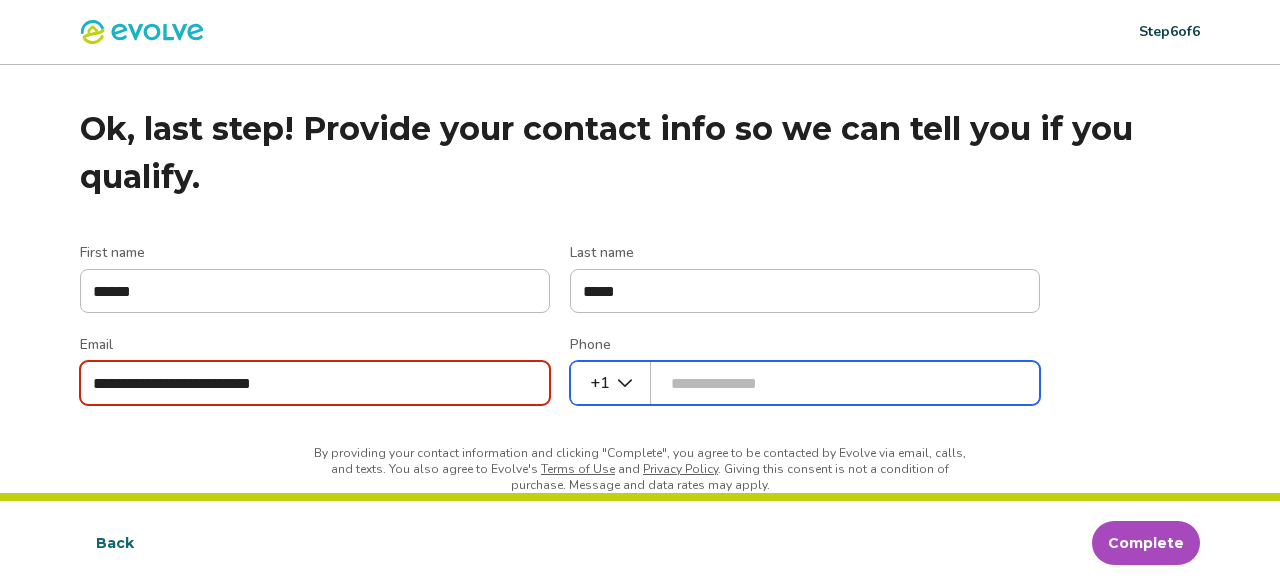 click on "Phone" at bounding box center [805, 383] 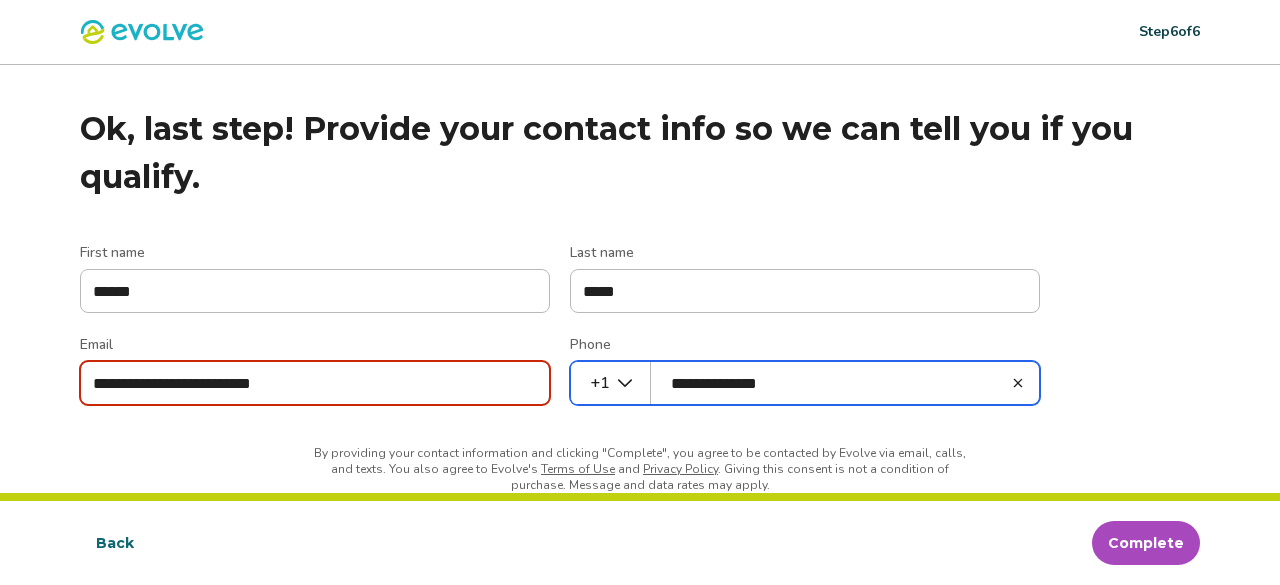 type on "**********" 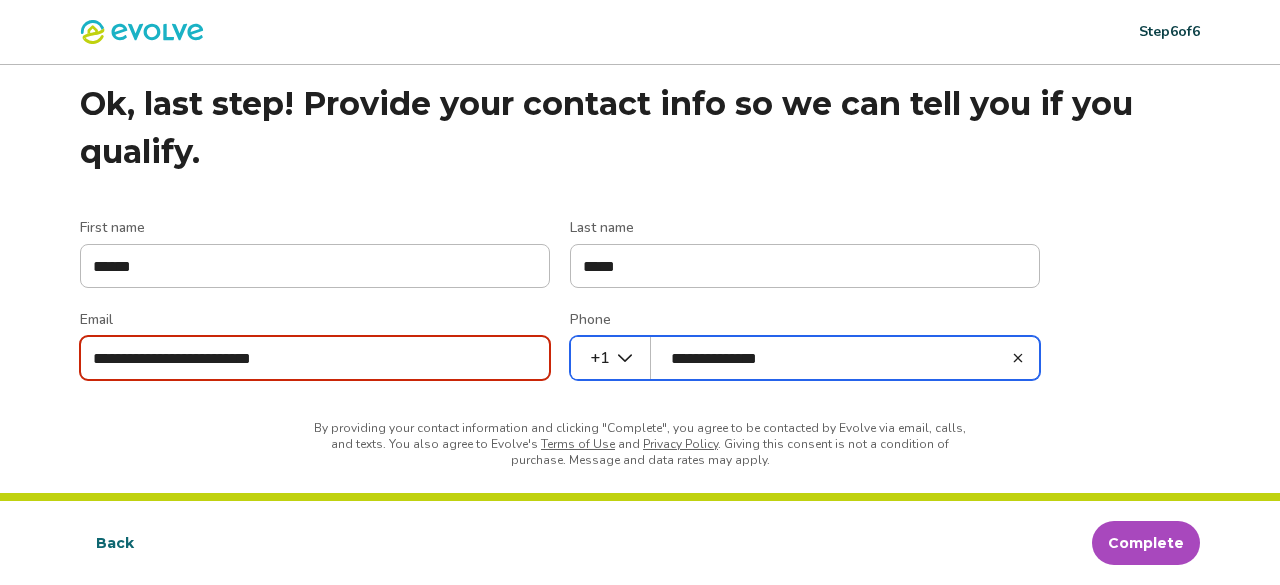 scroll, scrollTop: 39, scrollLeft: 0, axis: vertical 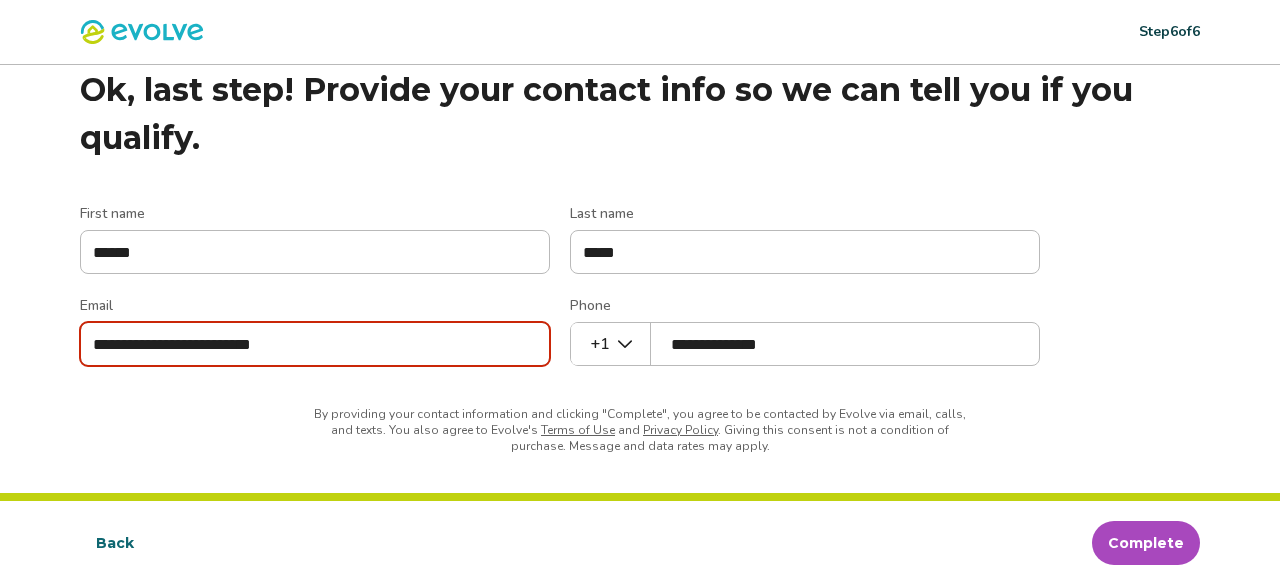 click on "Complete" at bounding box center [1146, 543] 